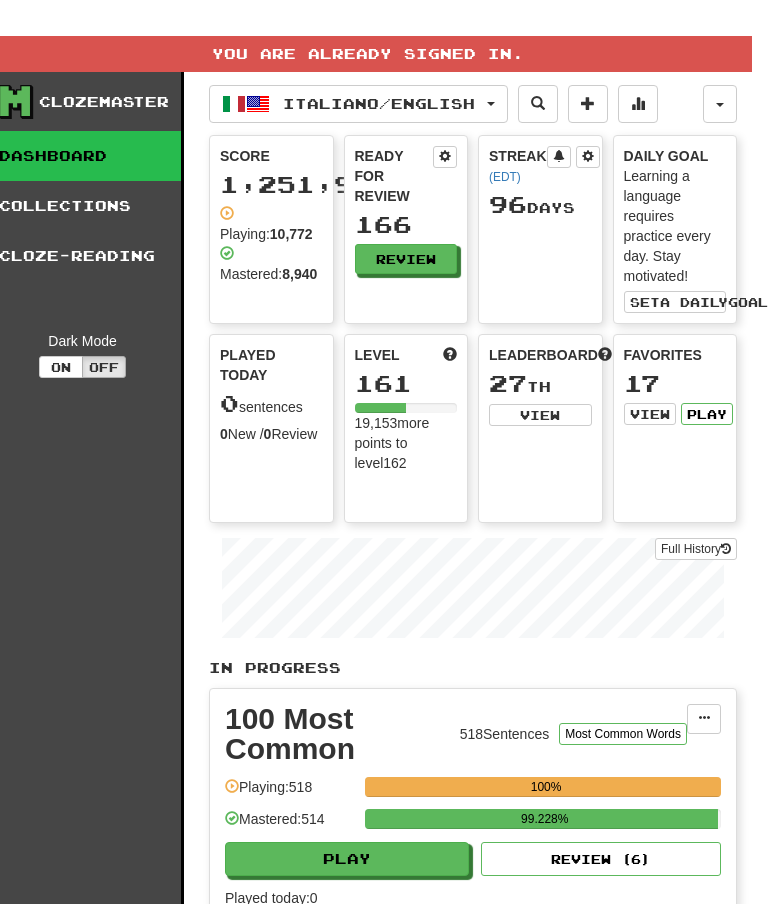 scroll, scrollTop: 0, scrollLeft: 35, axis: horizontal 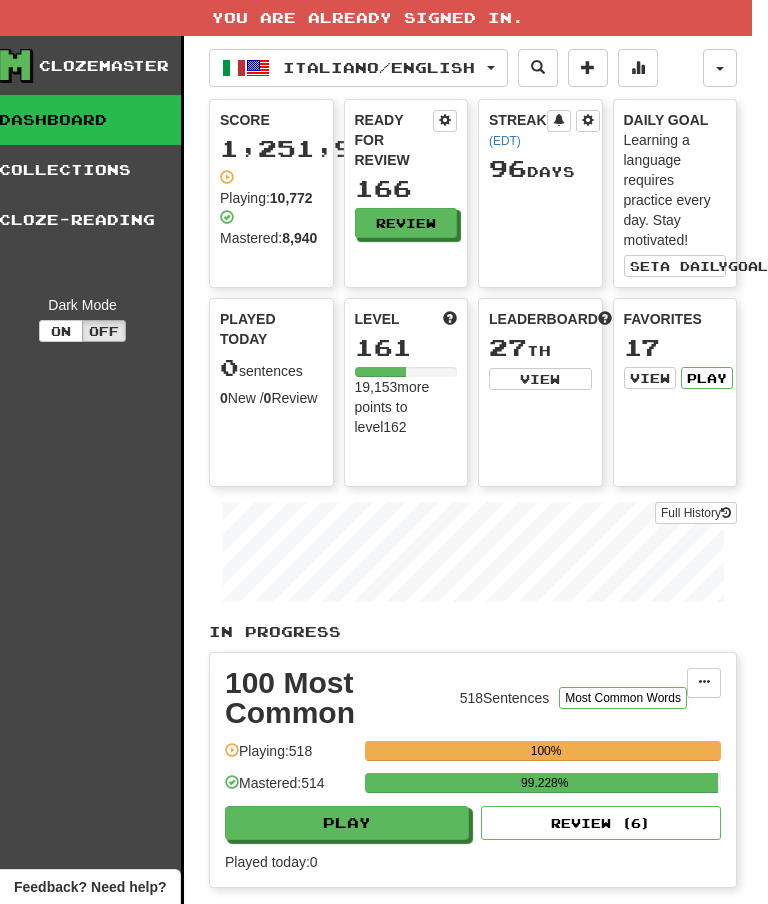 click on "Review" at bounding box center (406, 223) 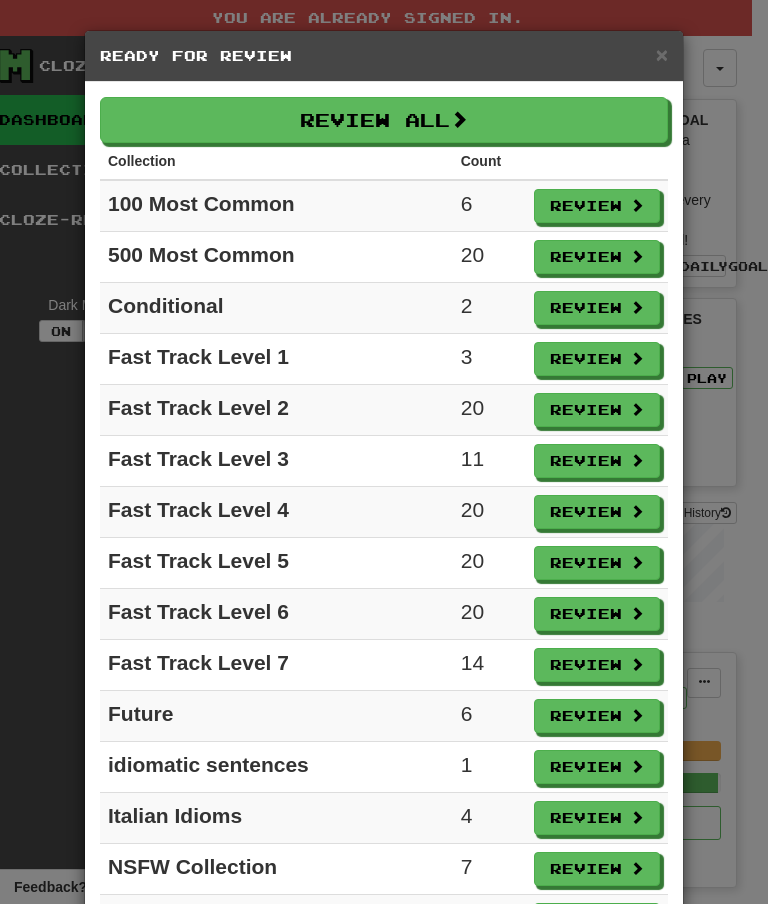 click on "Review" at bounding box center [597, 206] 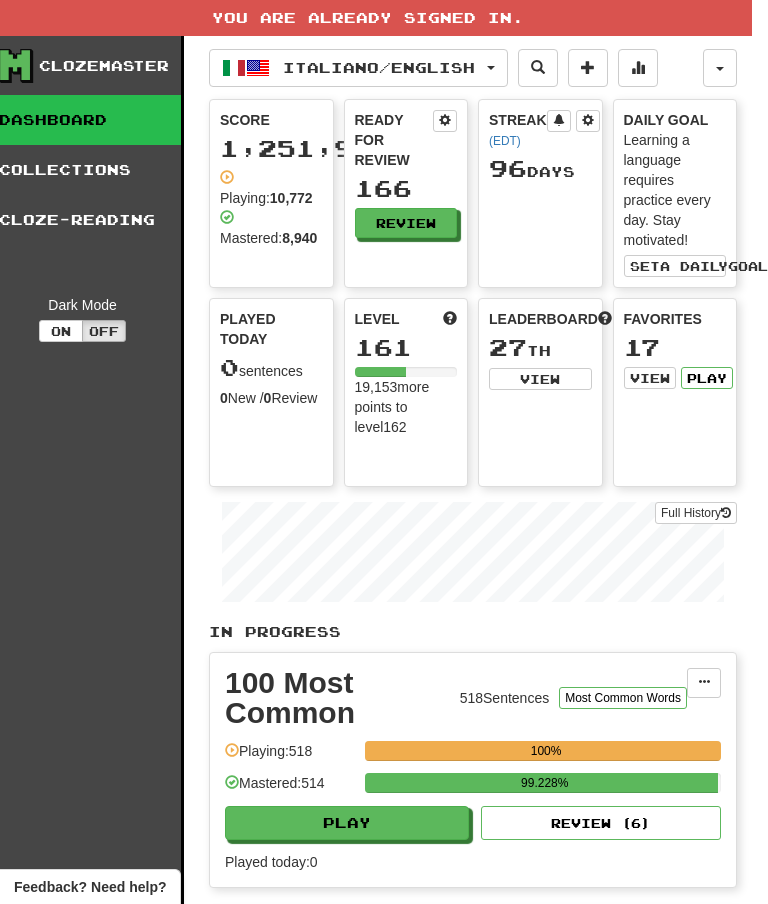 select on "**" 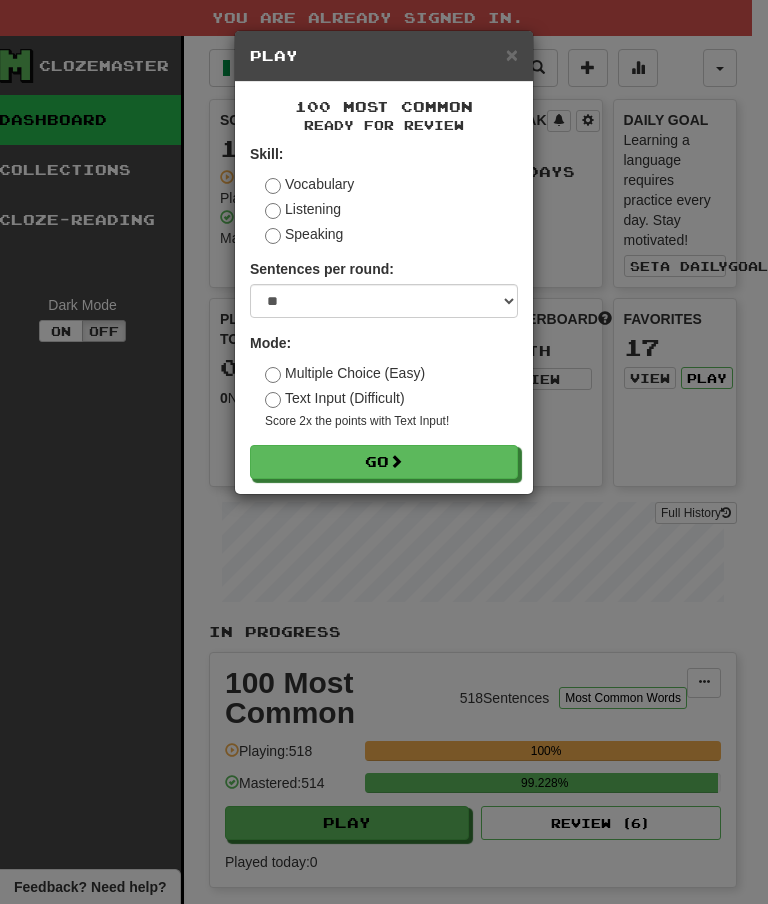 click on "Go" at bounding box center (384, 462) 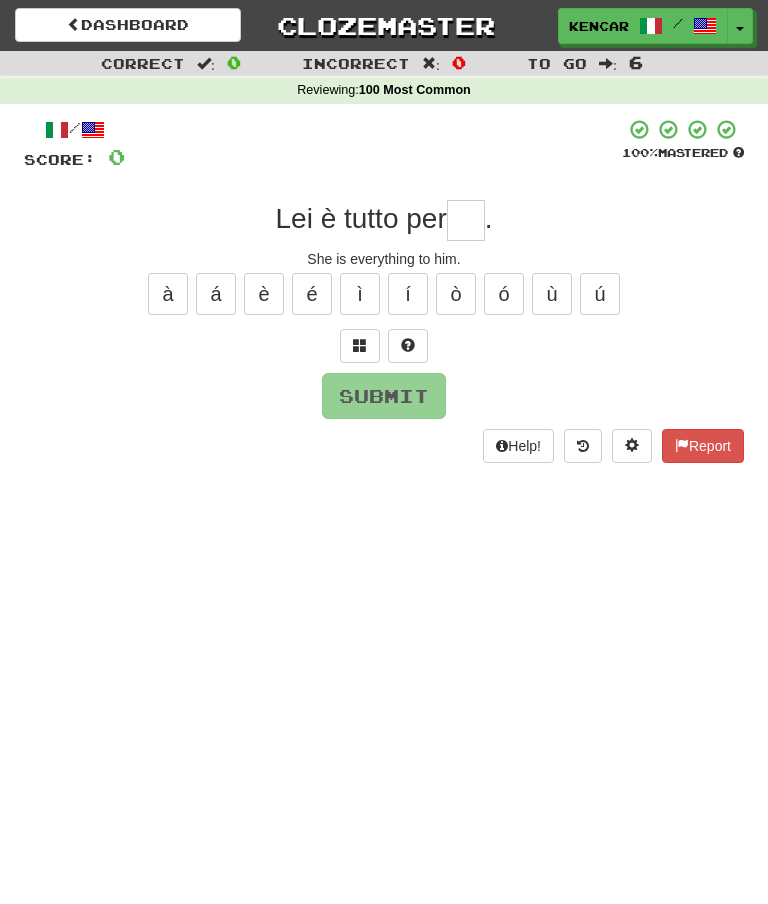 scroll, scrollTop: 0, scrollLeft: 0, axis: both 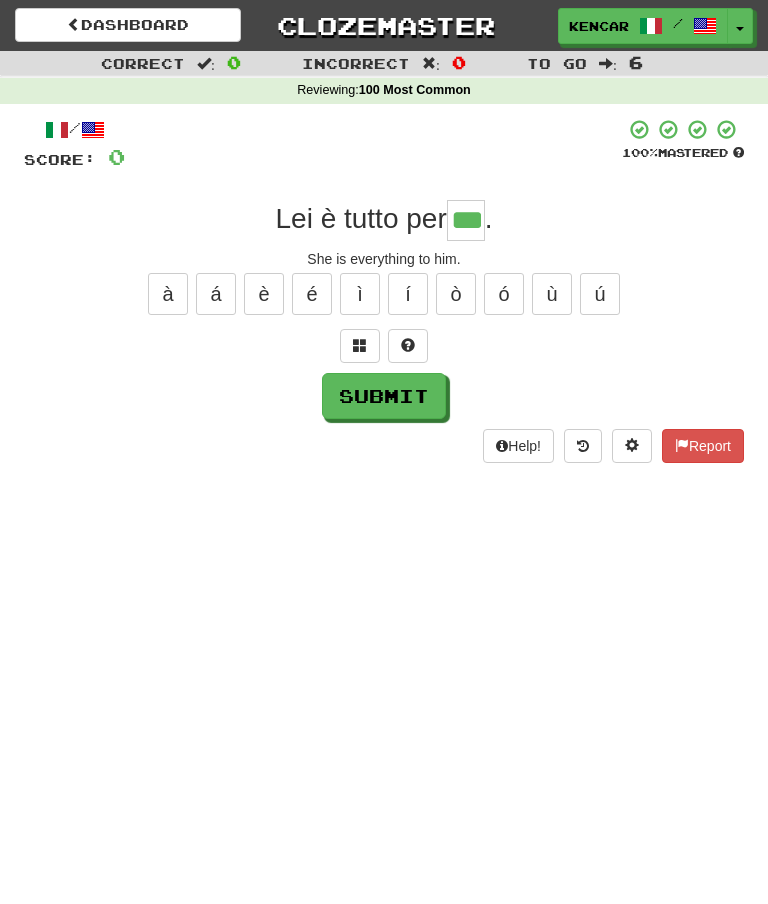 type on "***" 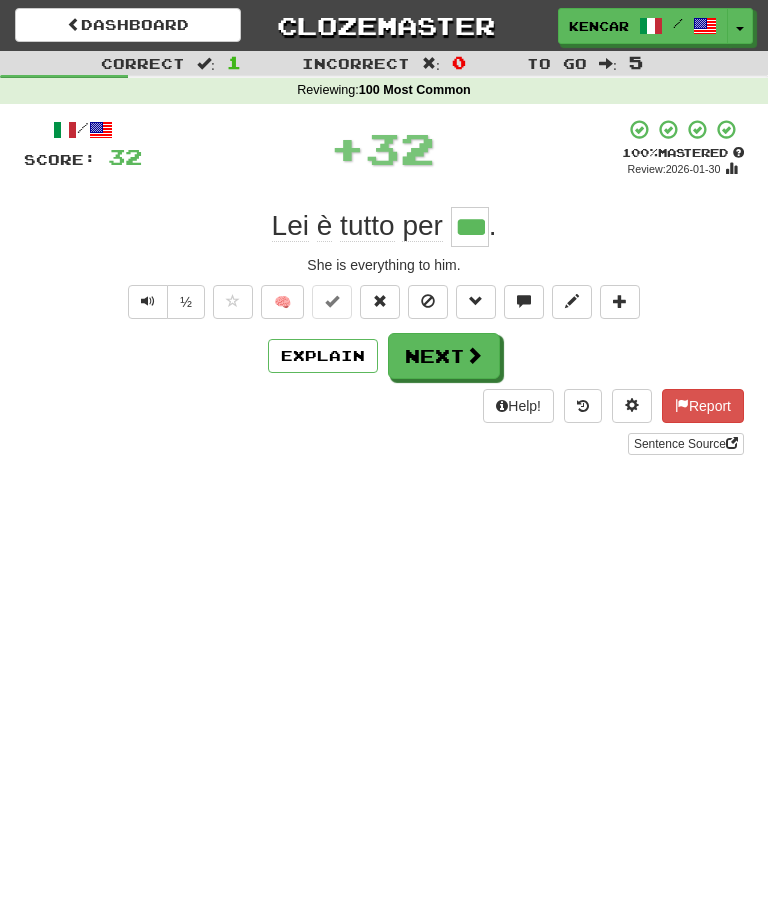 click on "Next" at bounding box center (444, 356) 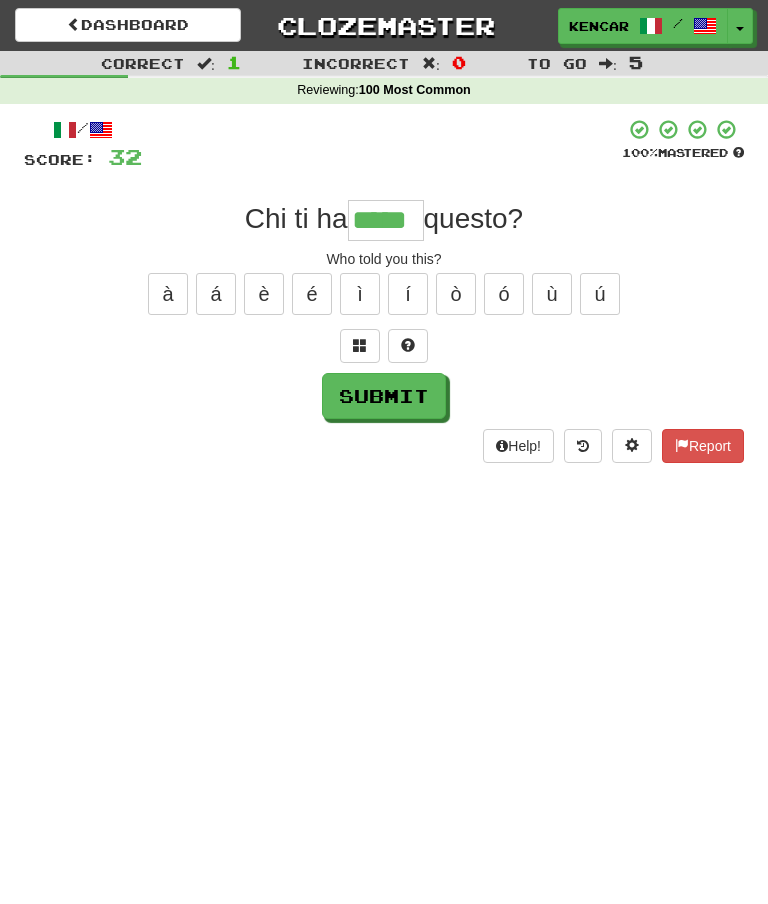 type on "*****" 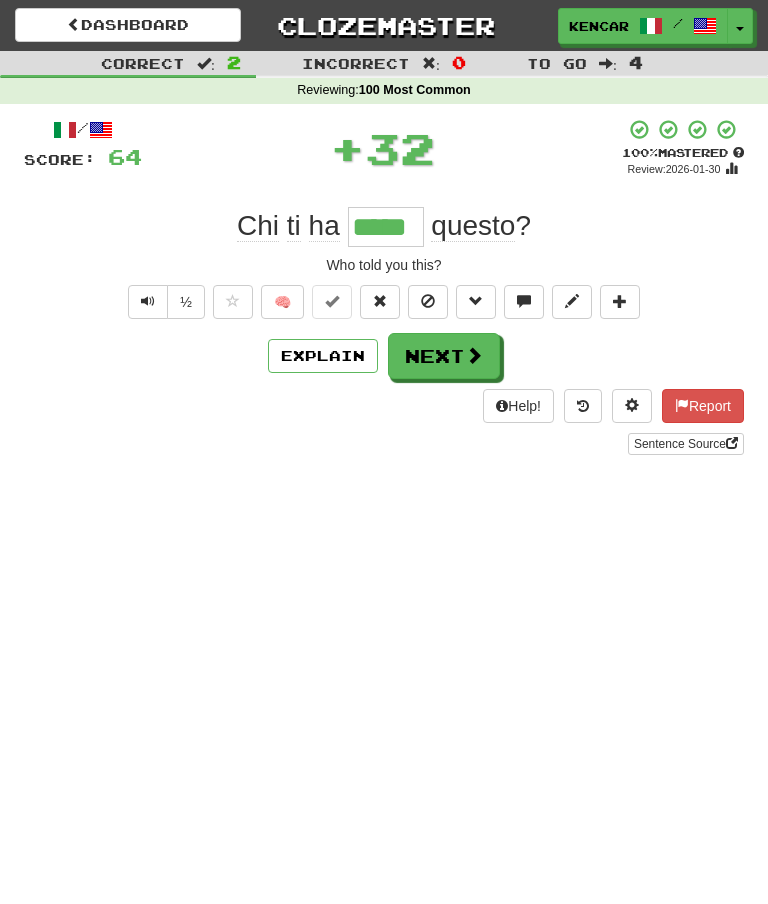 click on "Next" at bounding box center (444, 356) 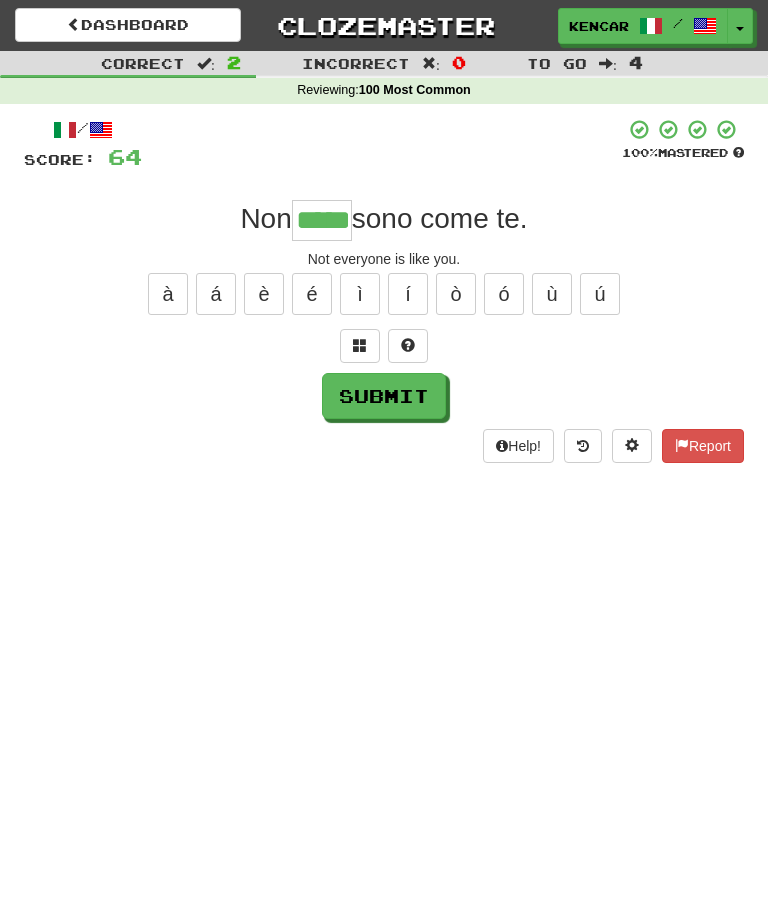 type on "*****" 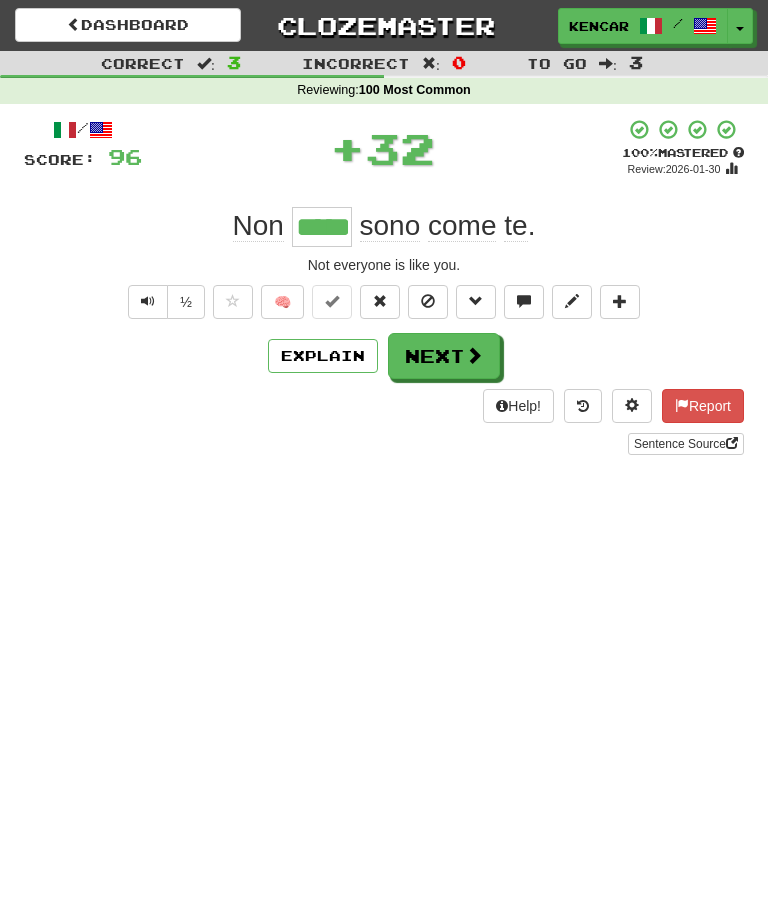click on "Next" at bounding box center [444, 356] 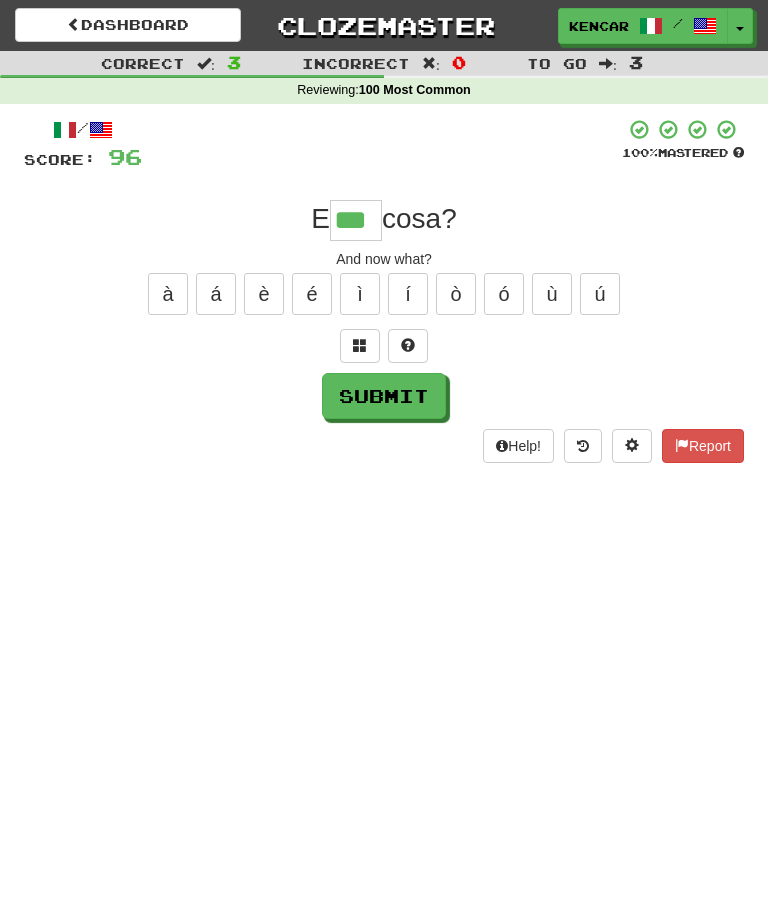 type on "***" 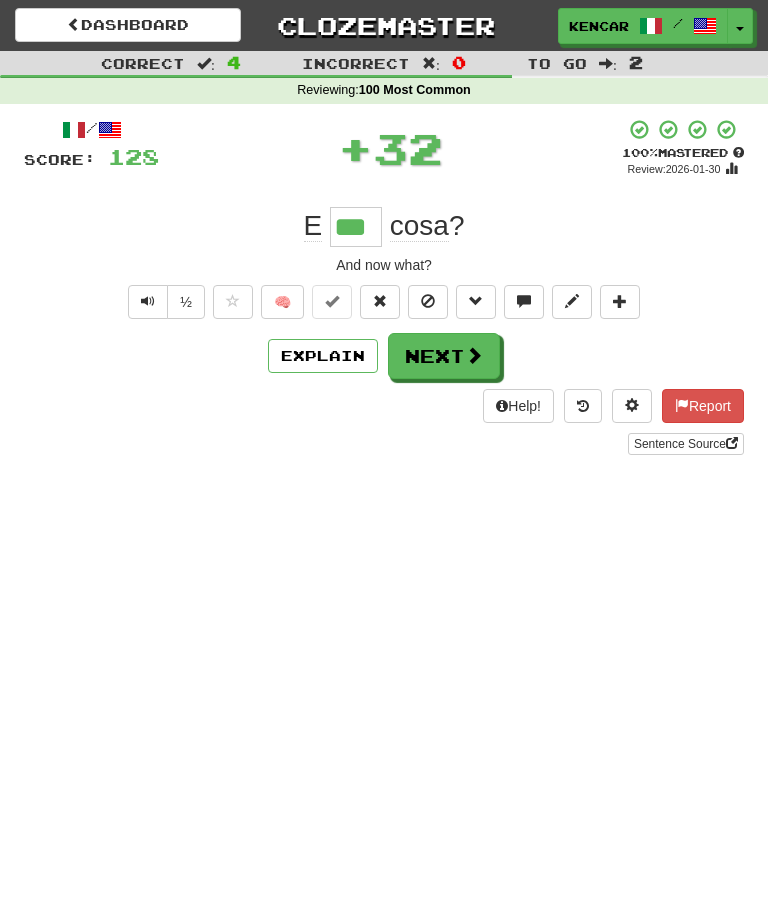 click on "Next" at bounding box center (444, 356) 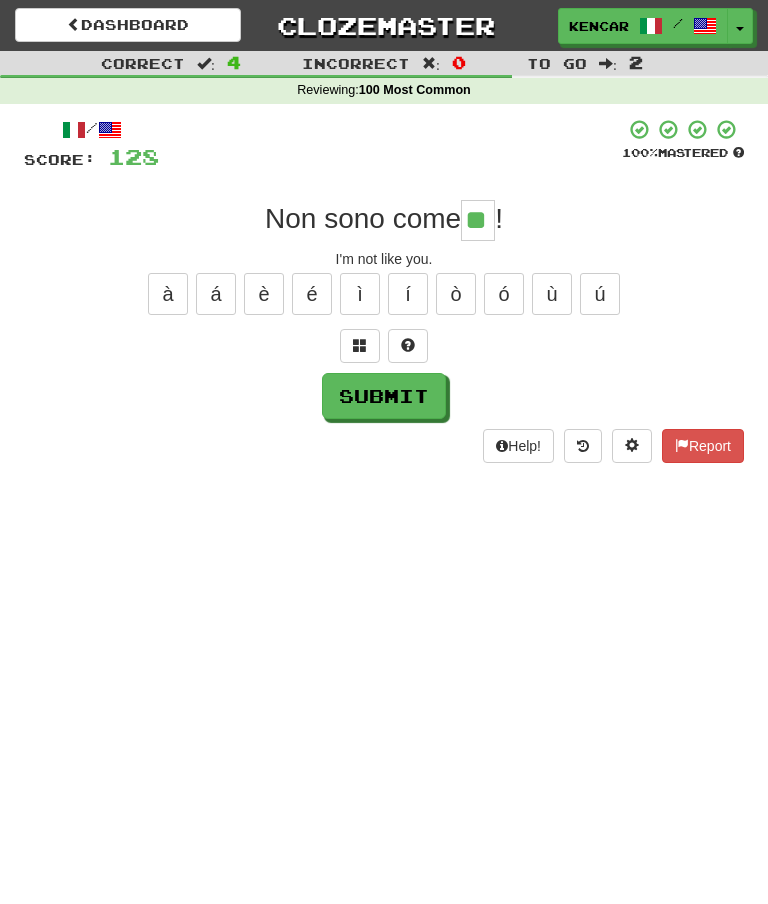 type on "**" 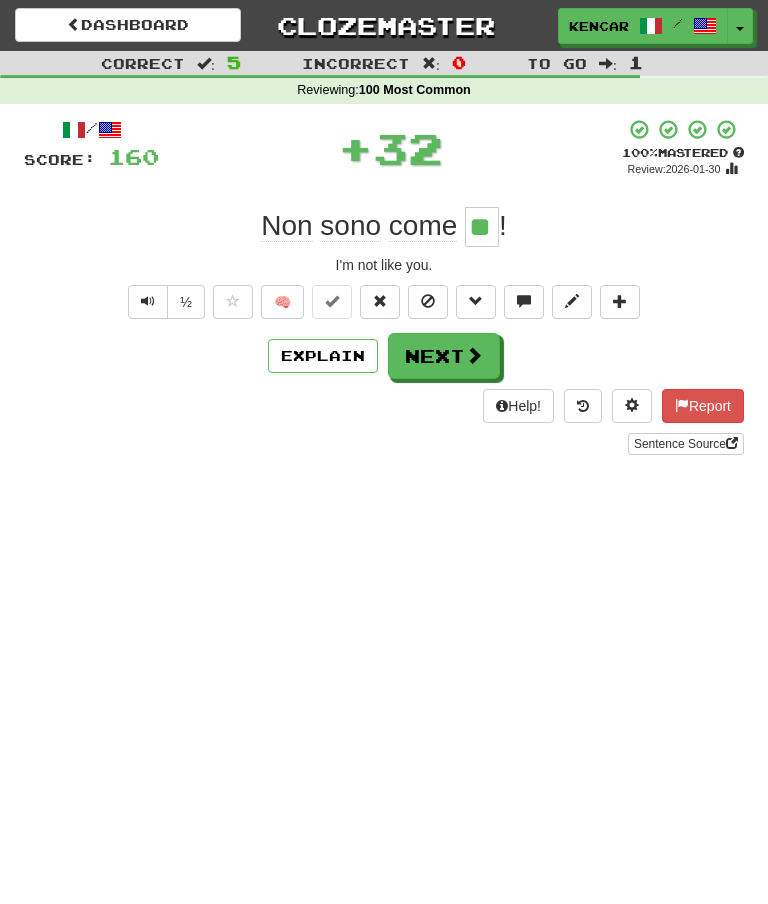 click on "Next" at bounding box center (444, 356) 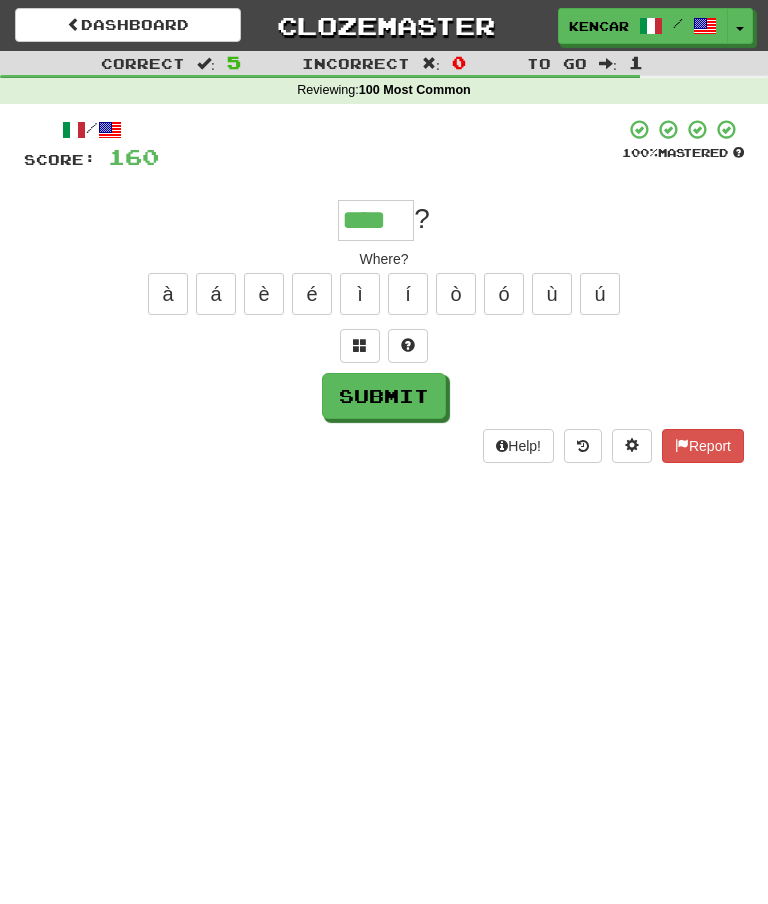 click on "Submit" at bounding box center (384, 396) 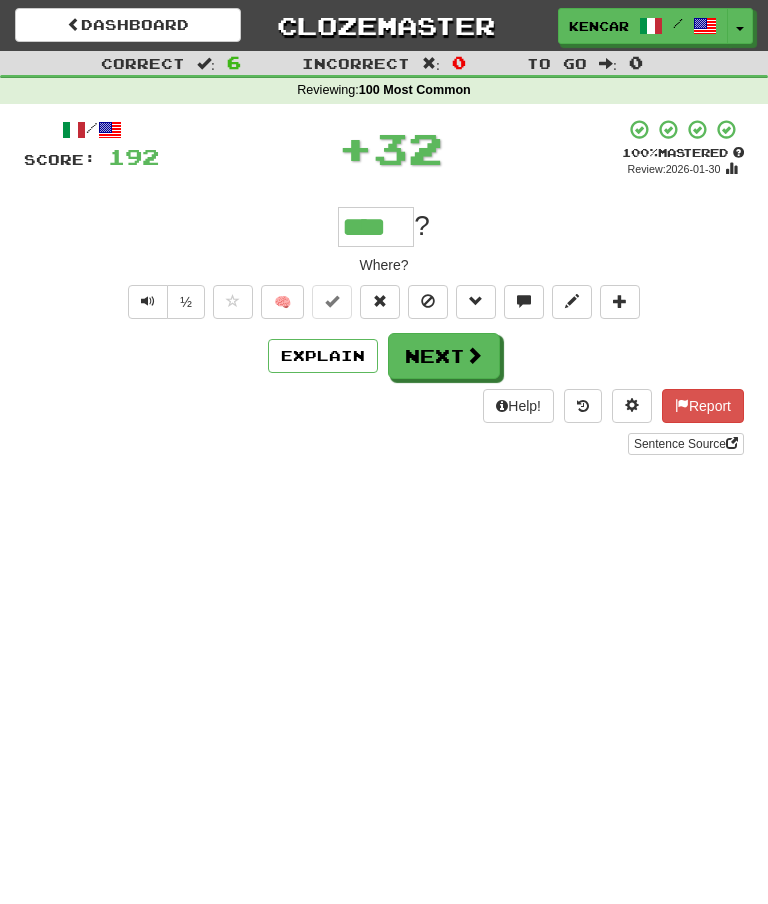 click on "Next" at bounding box center (444, 356) 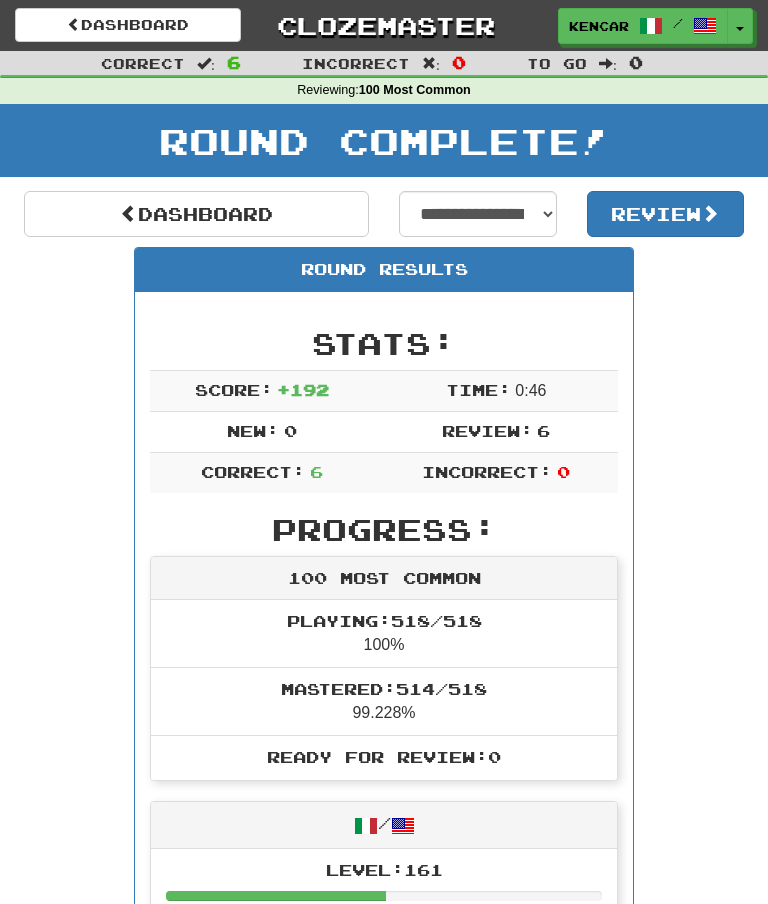 click on "Clozemaster" at bounding box center [384, 25] 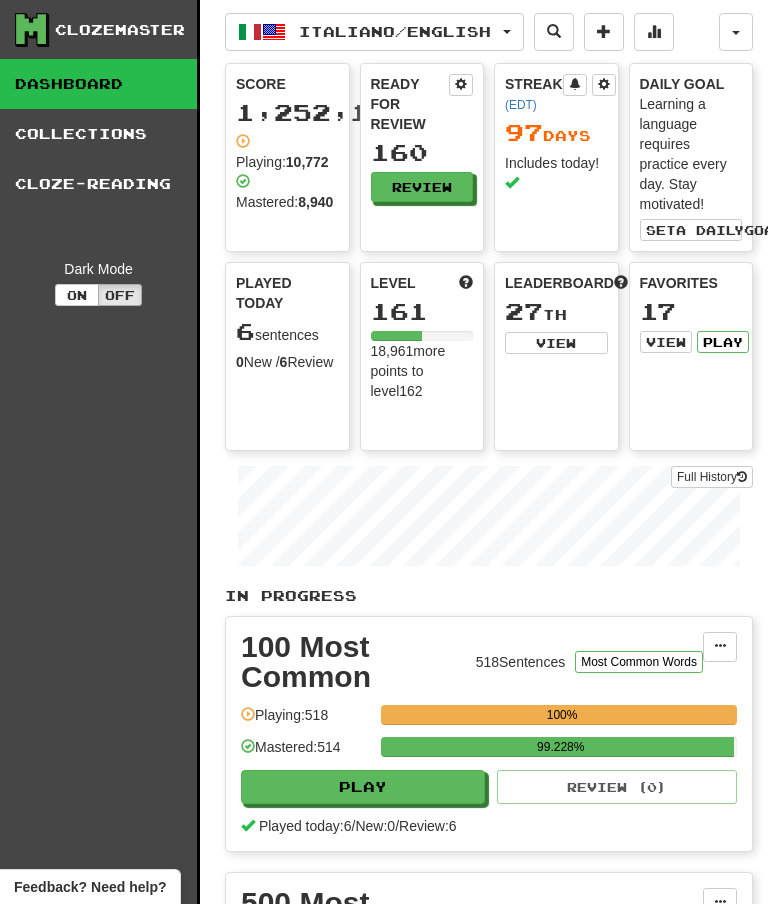 scroll, scrollTop: 0, scrollLeft: 0, axis: both 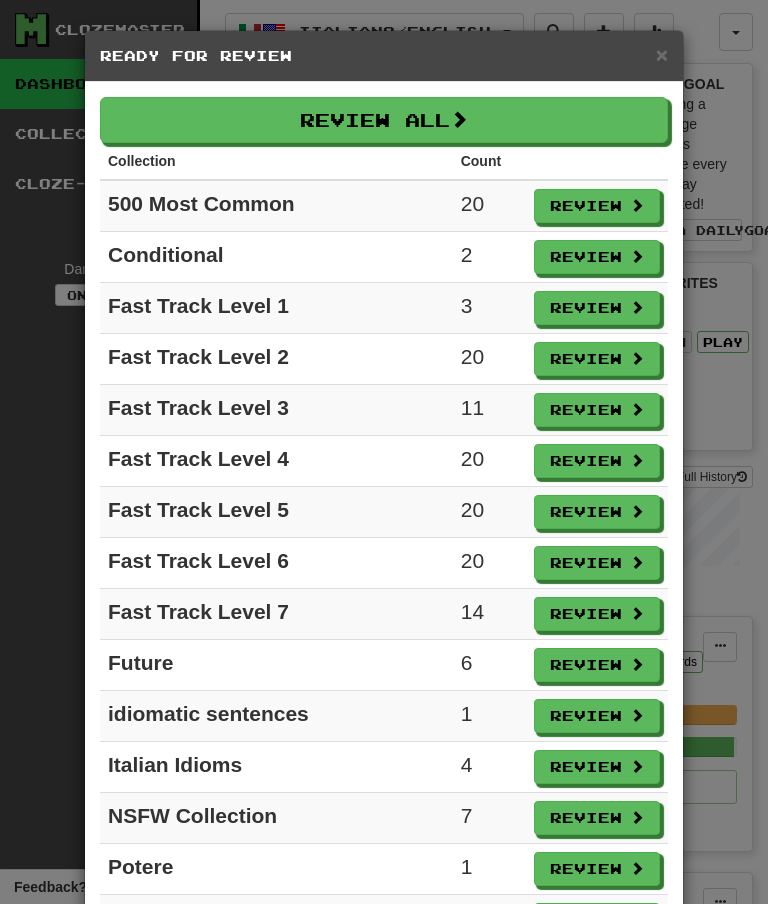 click on "Review" at bounding box center [597, 206] 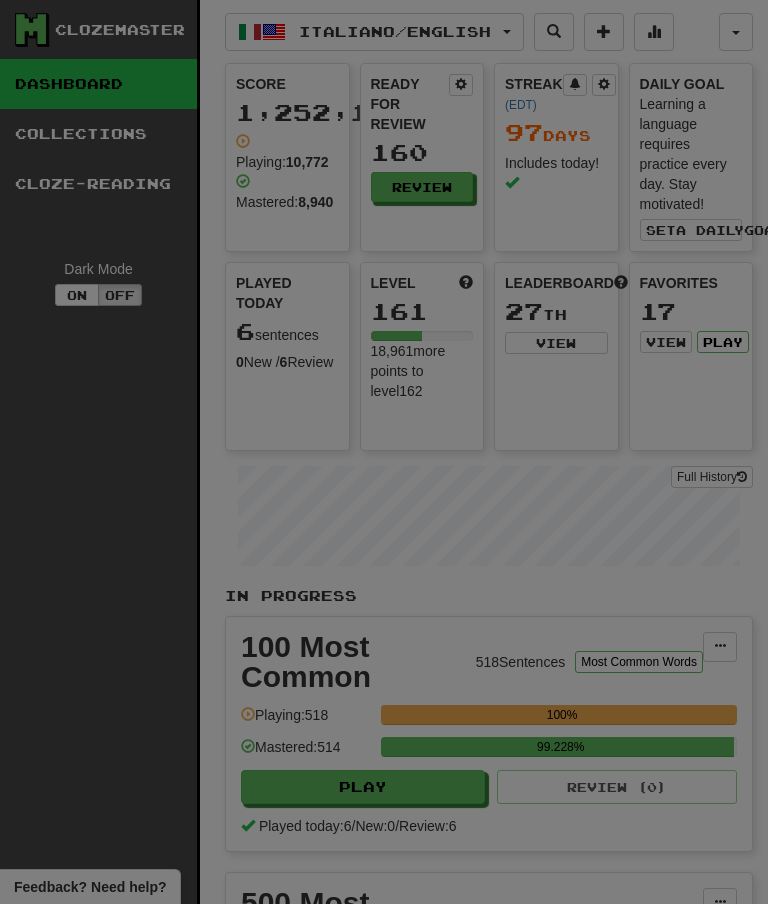 select on "**" 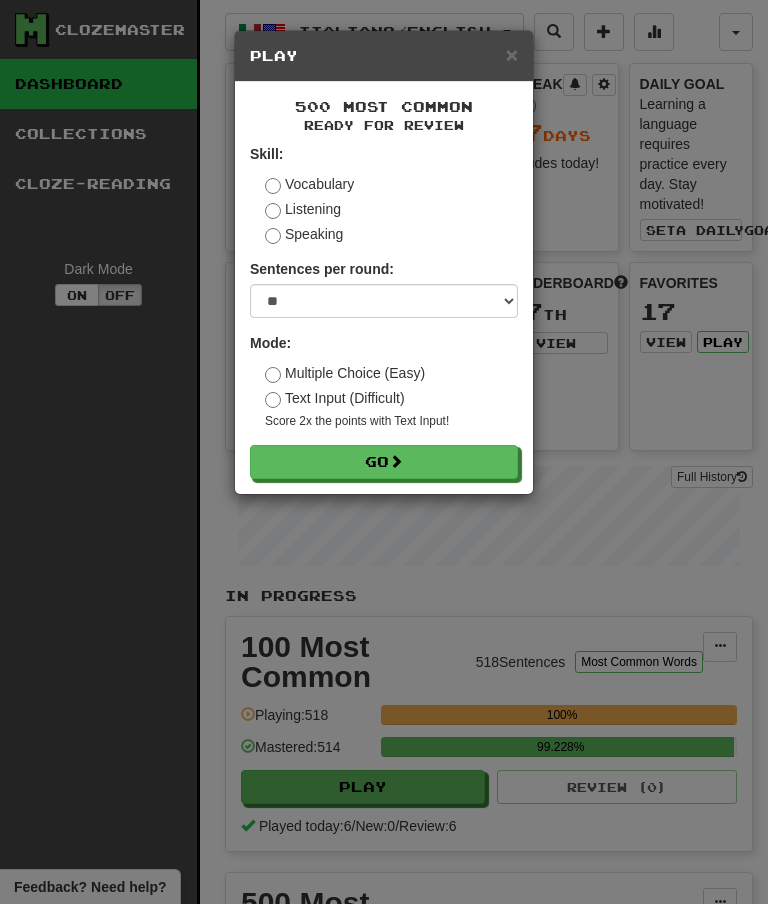 click at bounding box center [396, 461] 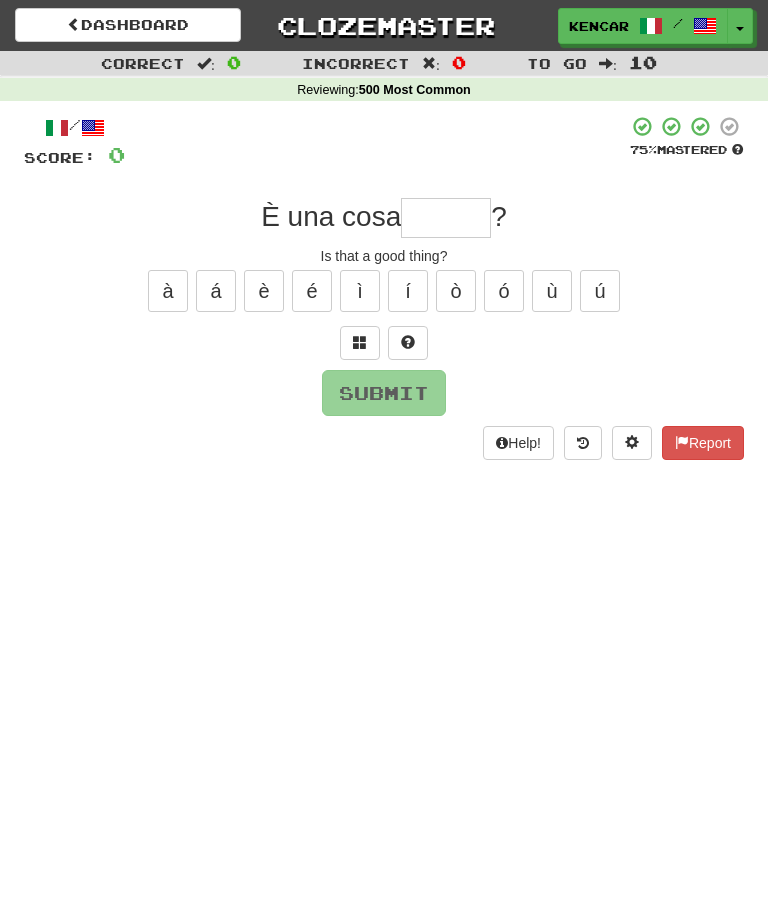 scroll, scrollTop: 0, scrollLeft: 0, axis: both 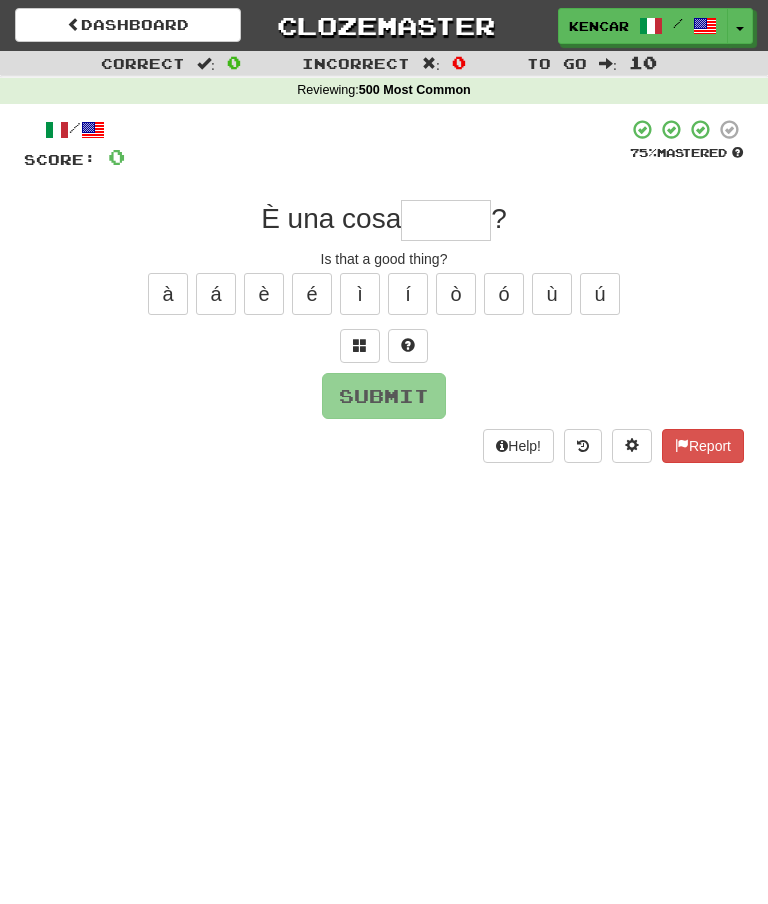 click at bounding box center [446, 220] 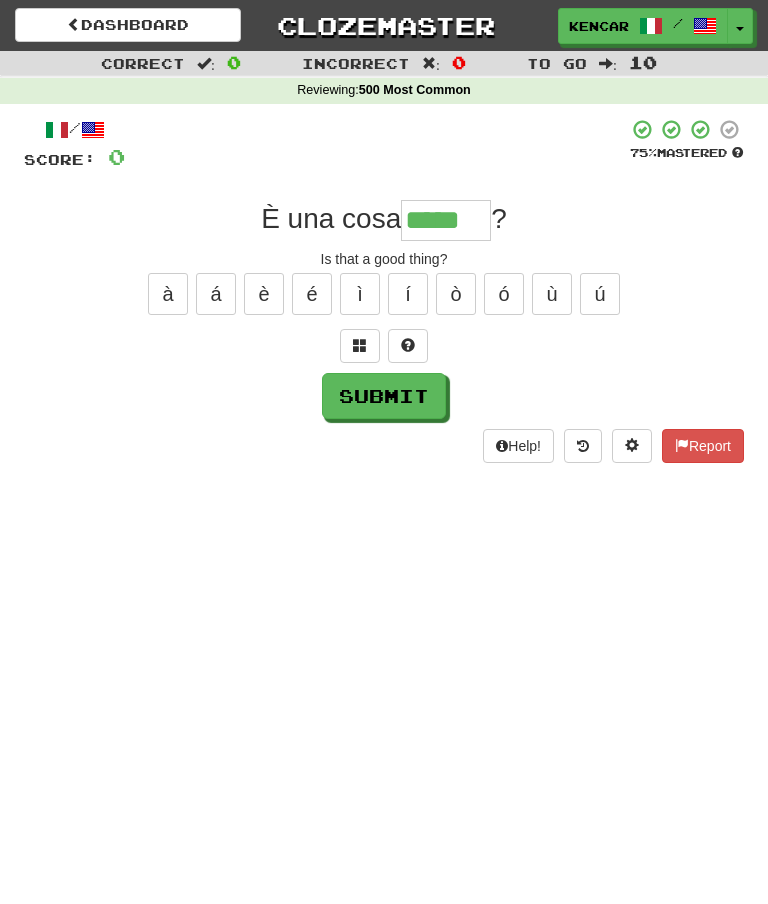 type on "*****" 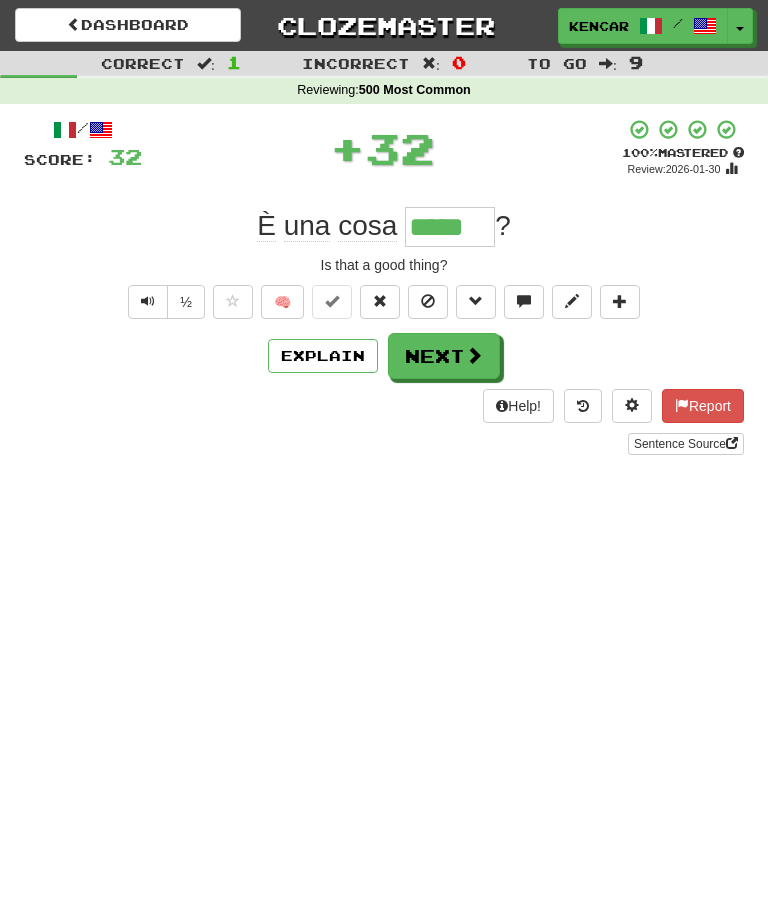 click on "Next" at bounding box center [444, 356] 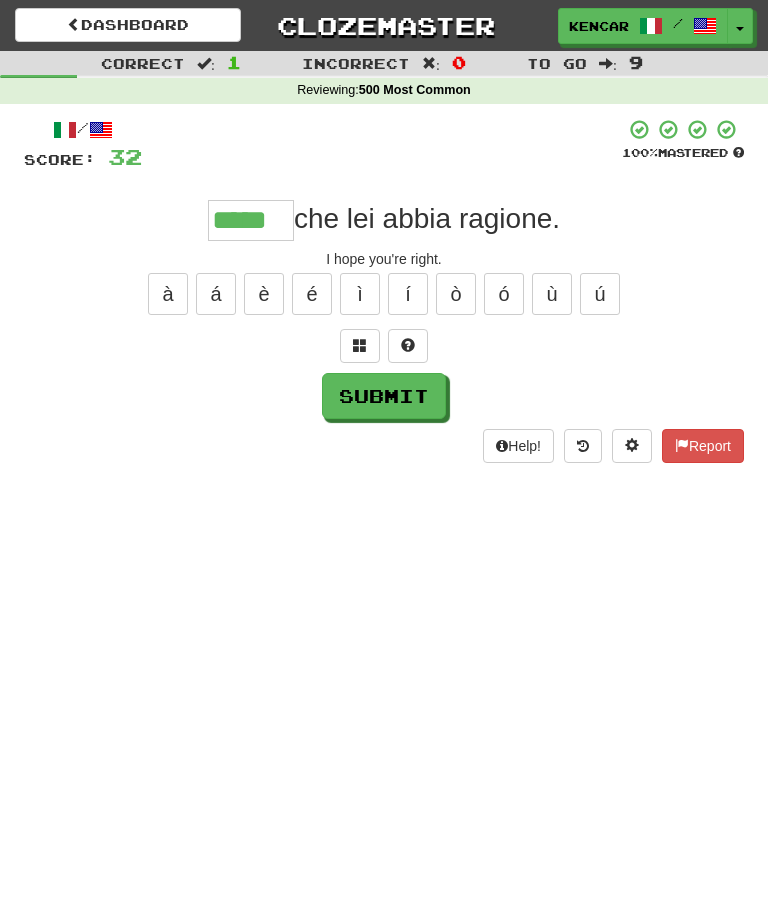 click on "Submit" at bounding box center (384, 396) 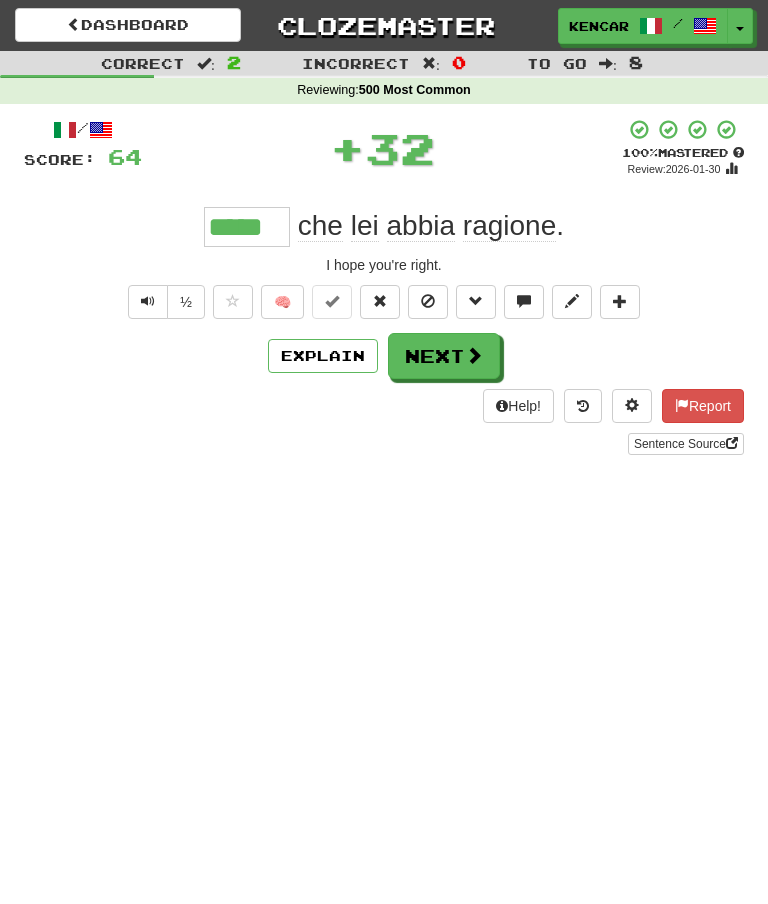 click on "Next" at bounding box center (444, 356) 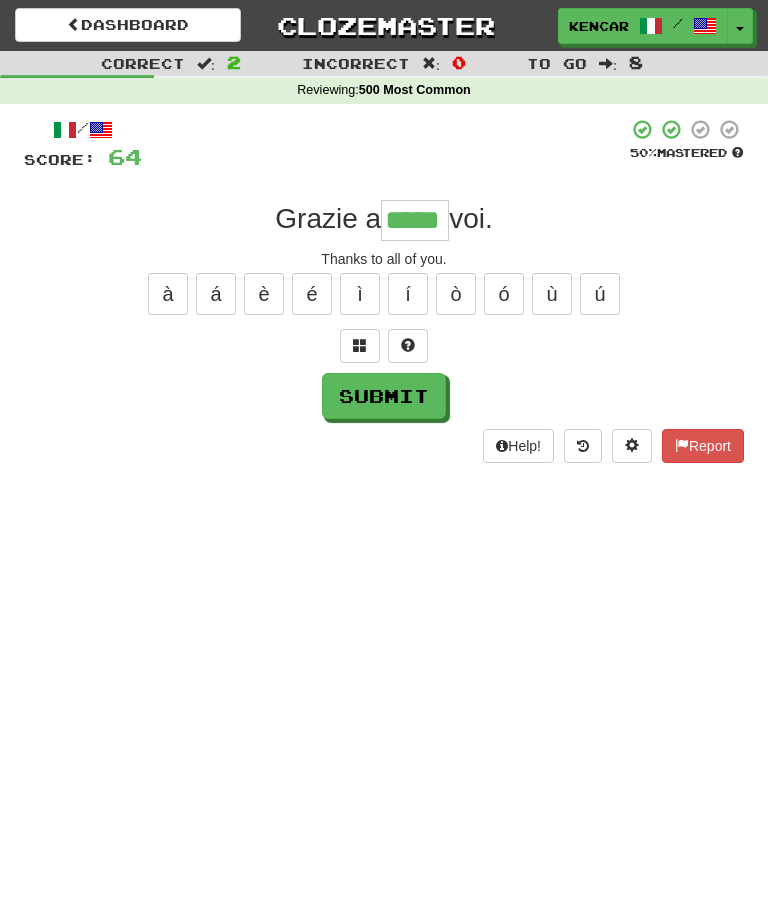 type on "*****" 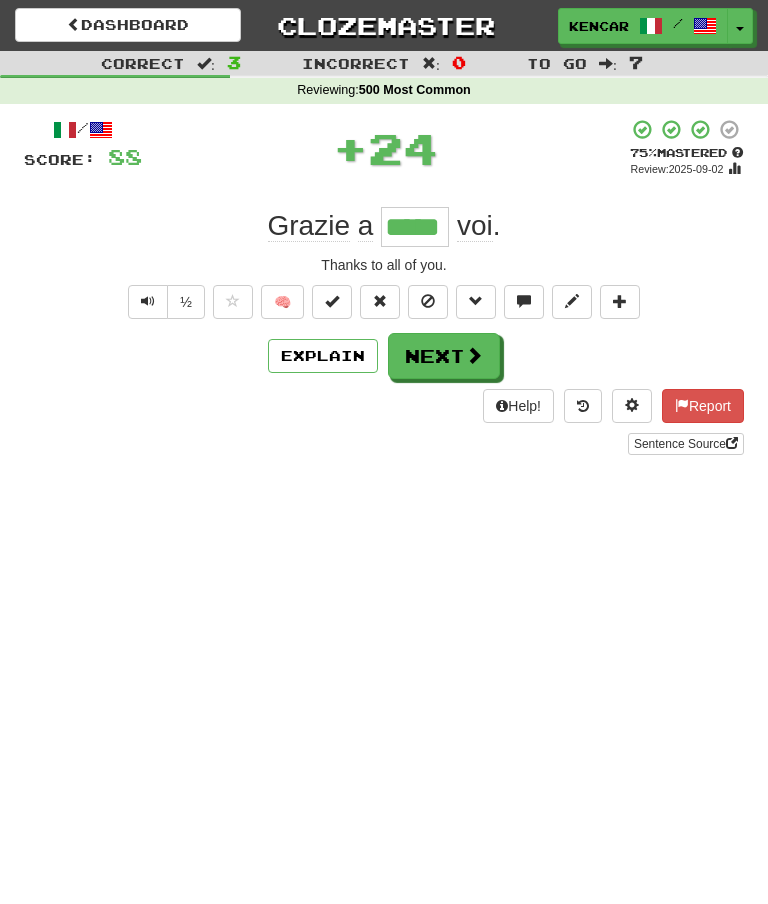 click on "Next" at bounding box center (444, 356) 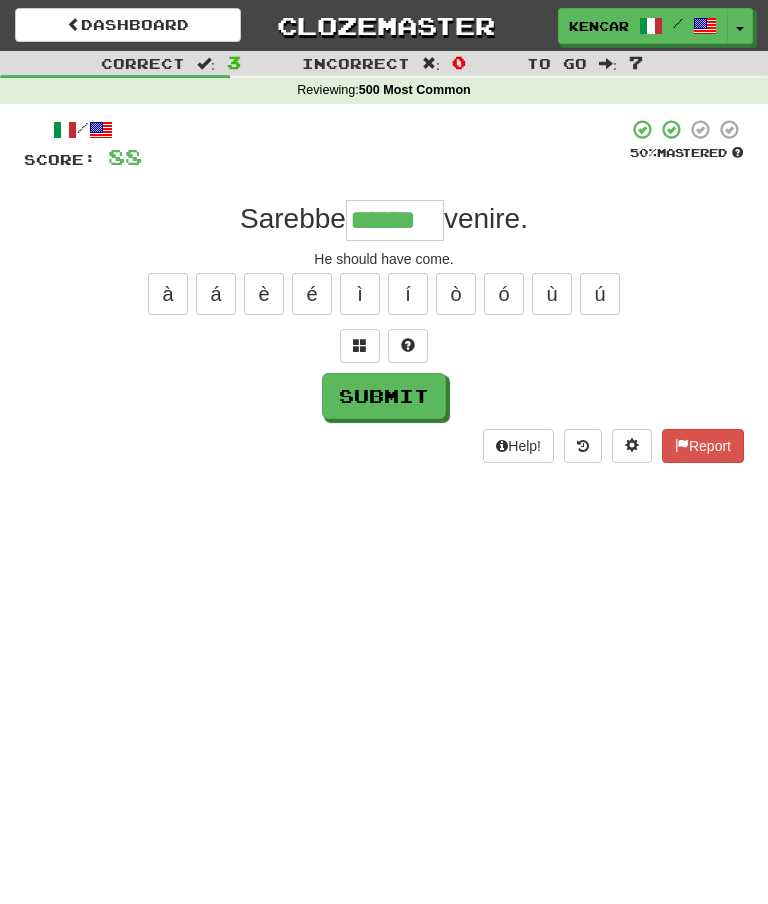 type on "******" 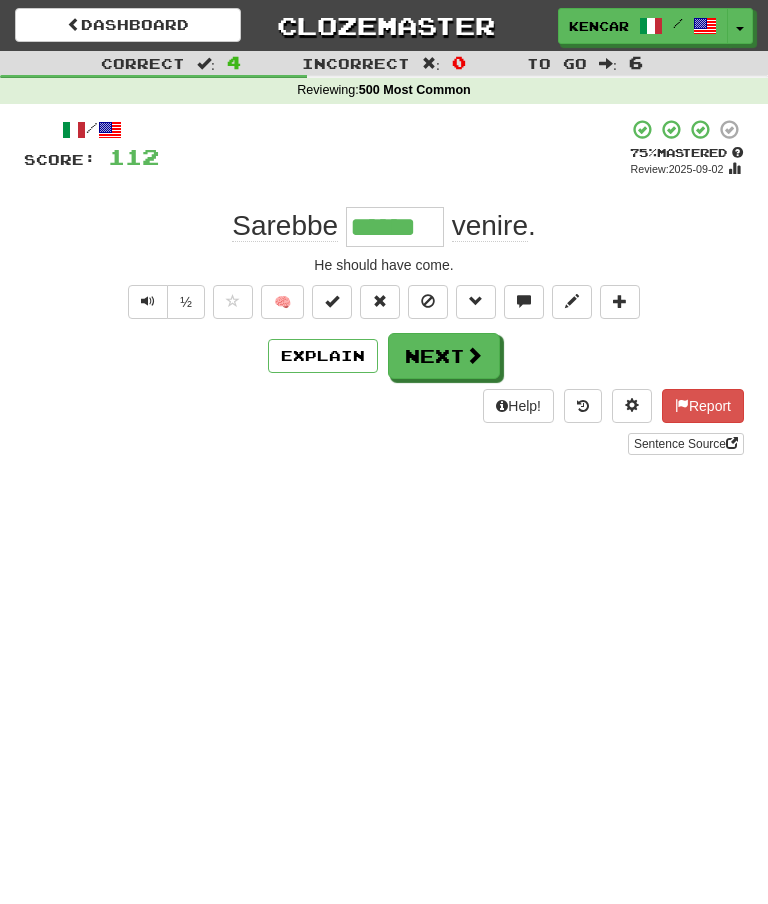 click on "Next" at bounding box center (444, 356) 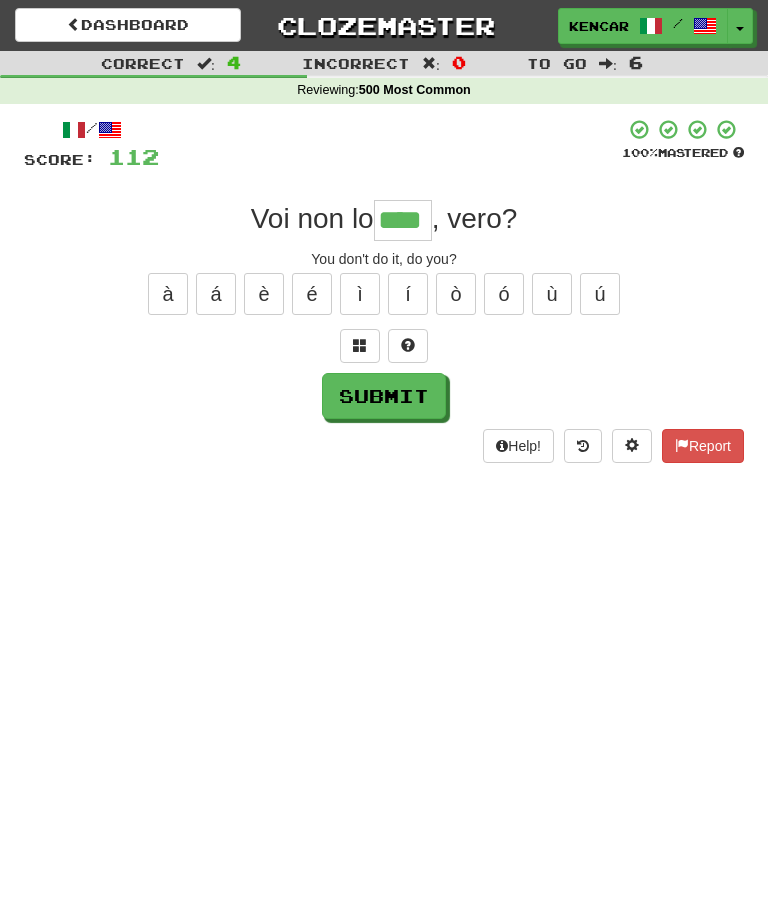 type on "****" 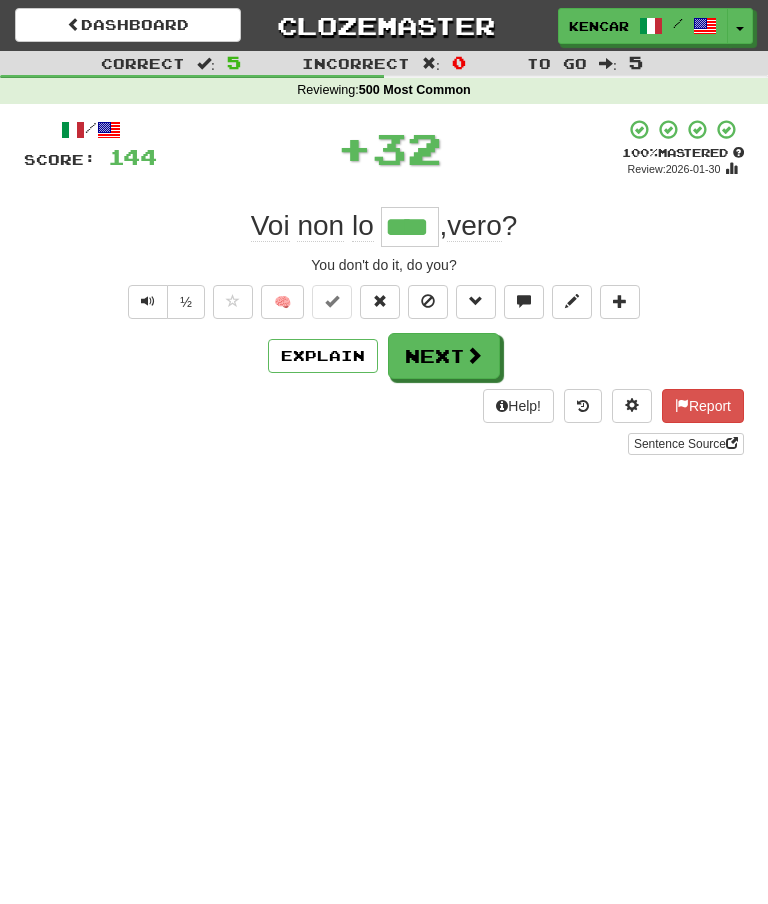 click on "Next" at bounding box center [444, 356] 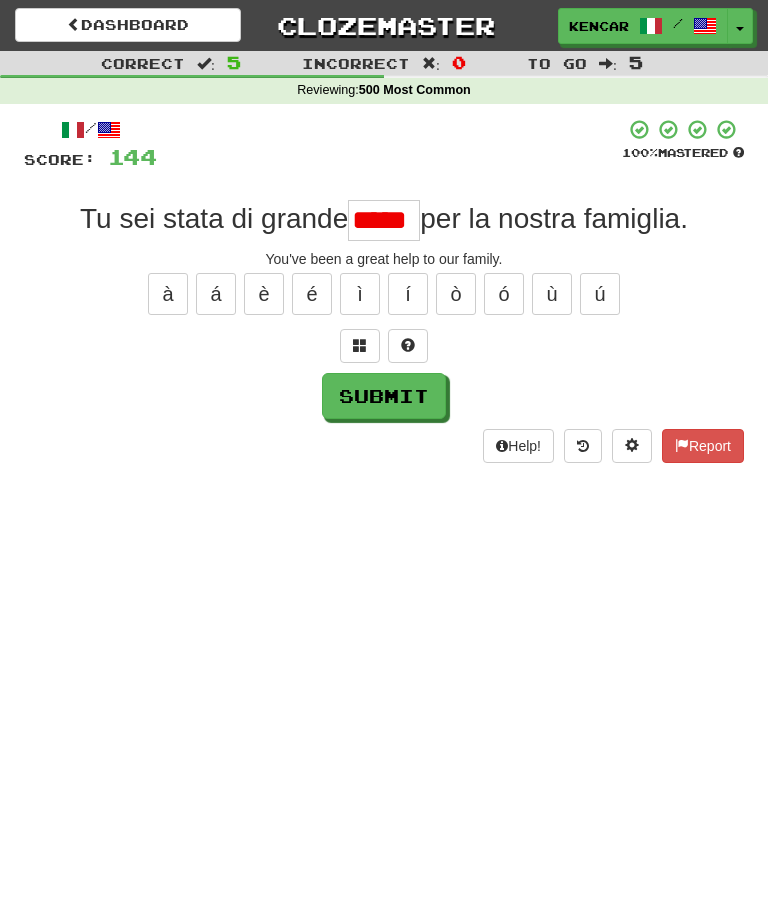 click on "Submit" at bounding box center [384, 396] 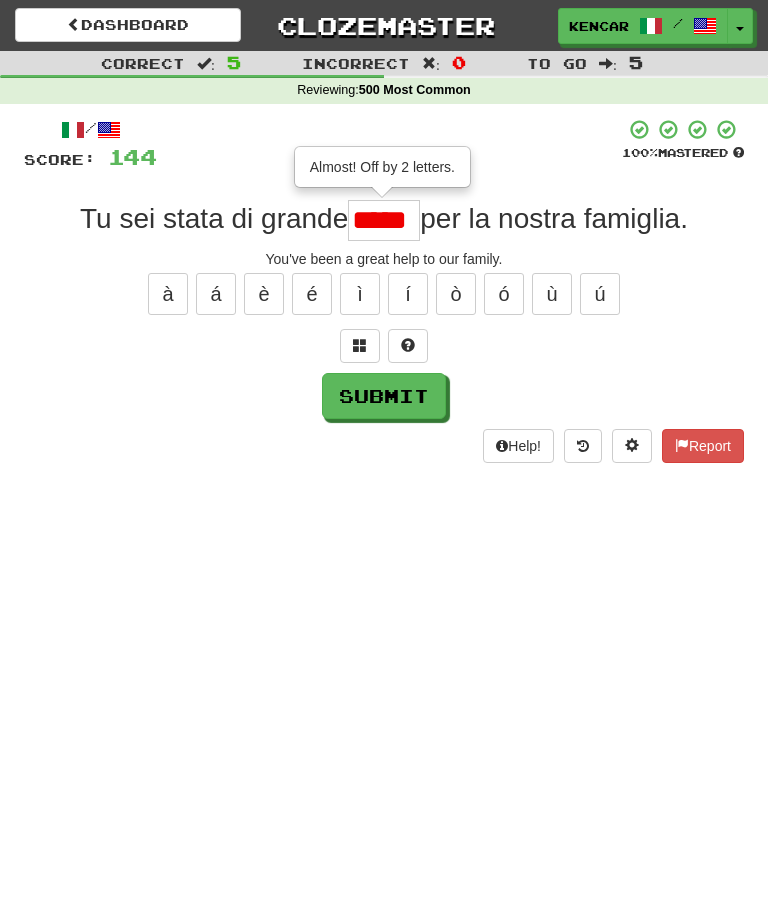 click on "*****" at bounding box center [384, 220] 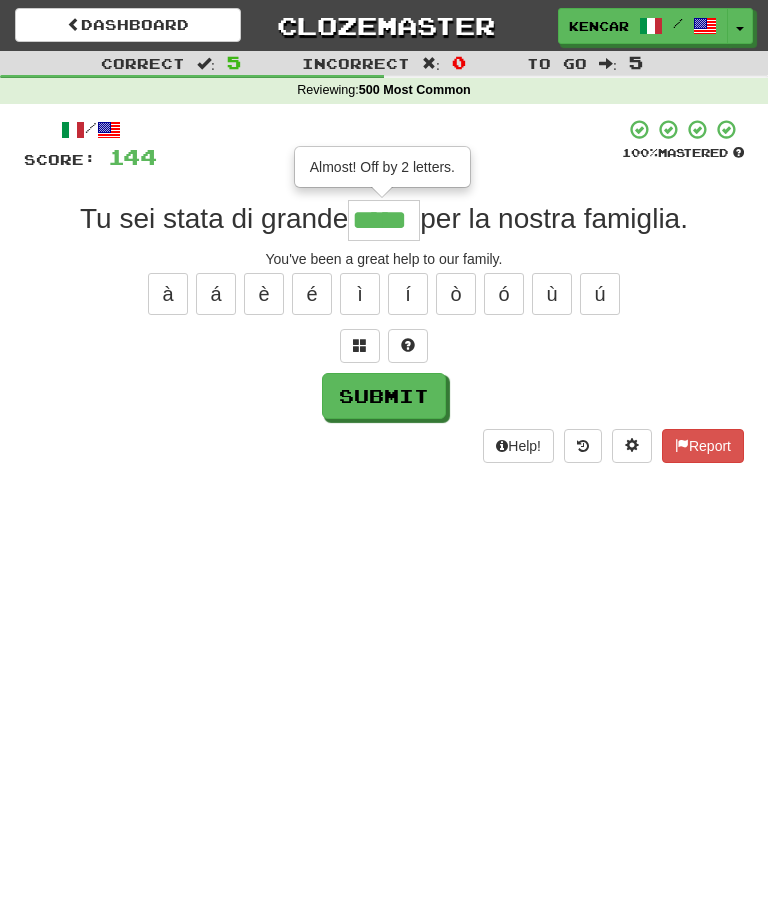 type on "*****" 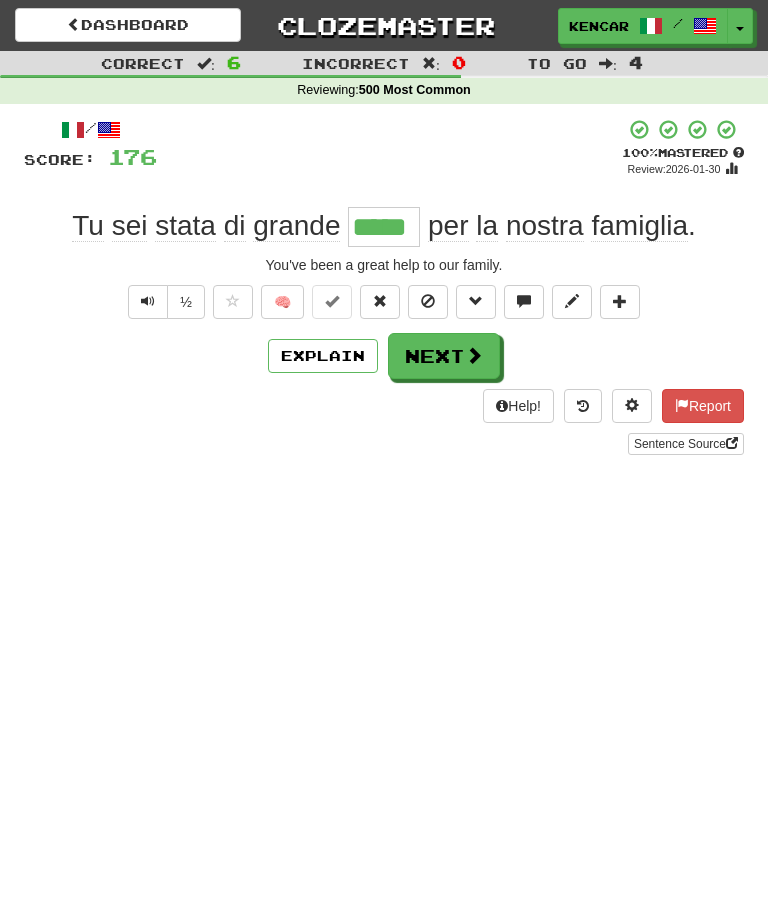 click on "Next" at bounding box center (444, 356) 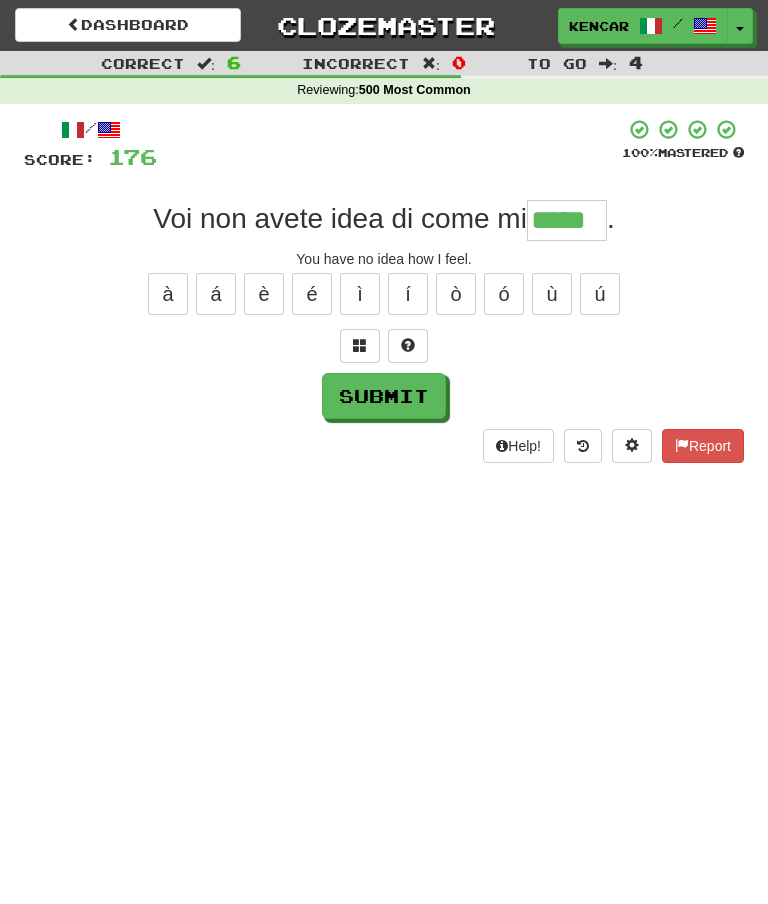type on "*****" 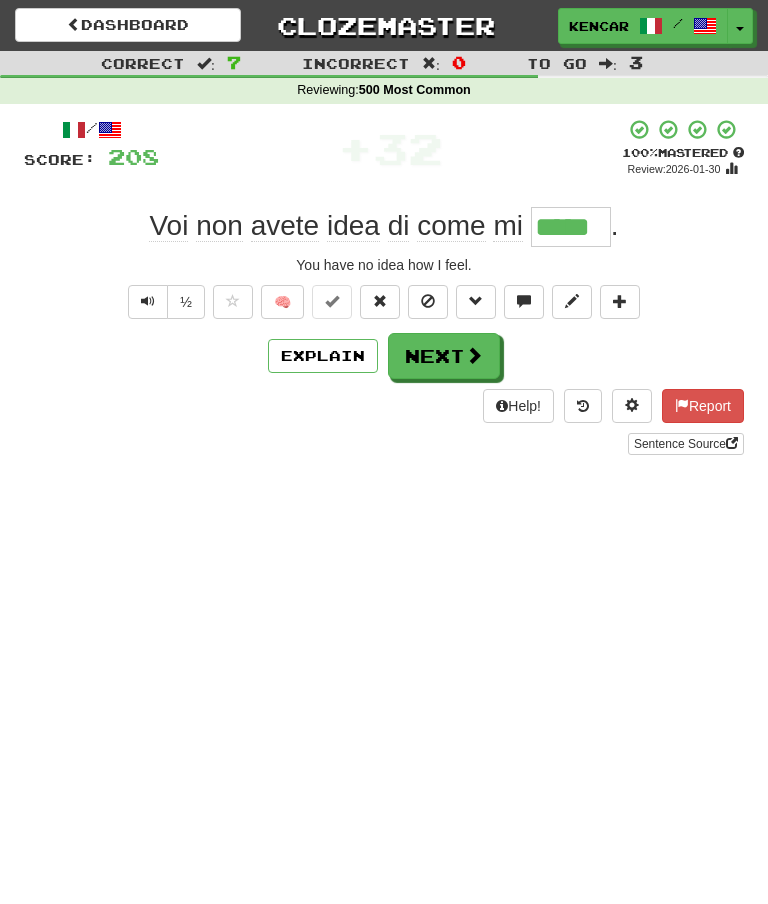 click on "Next" at bounding box center [444, 356] 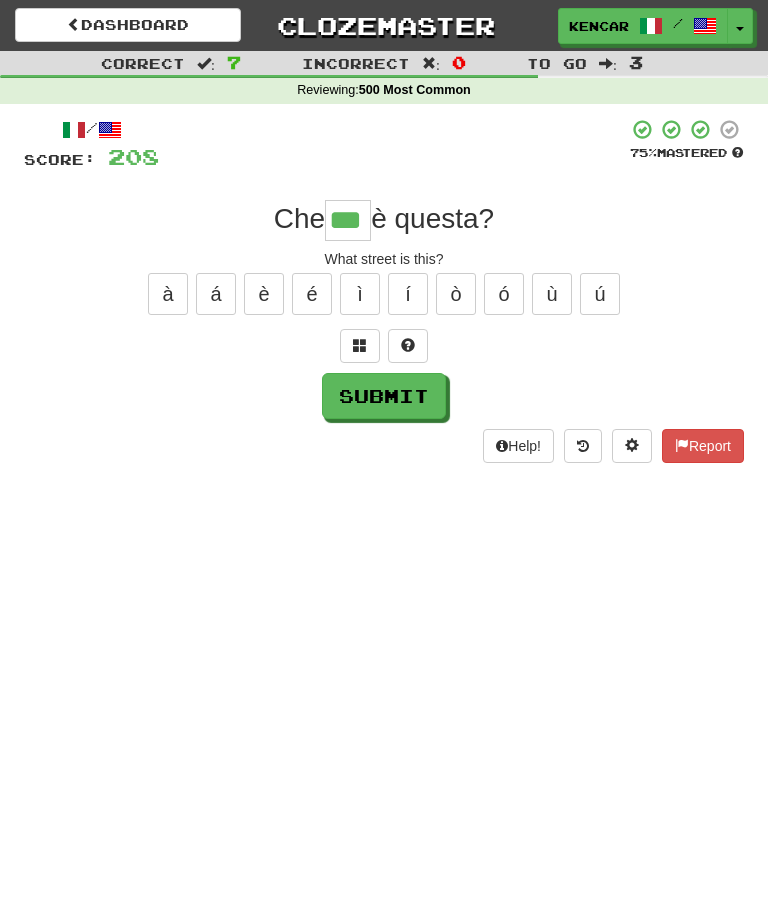 type on "***" 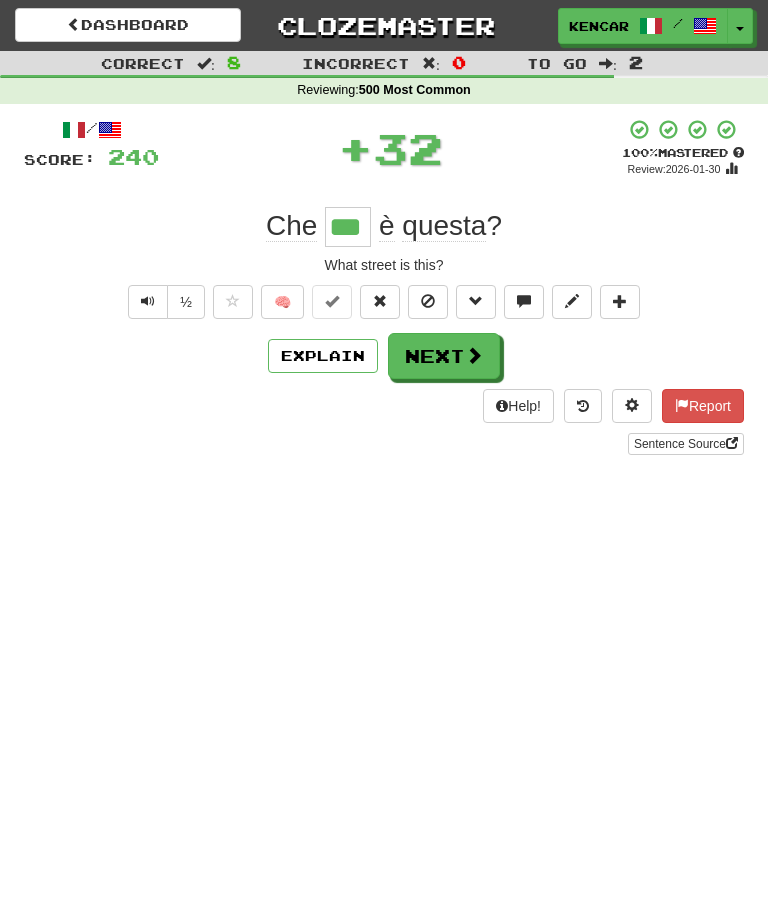 click on "Next" at bounding box center [444, 356] 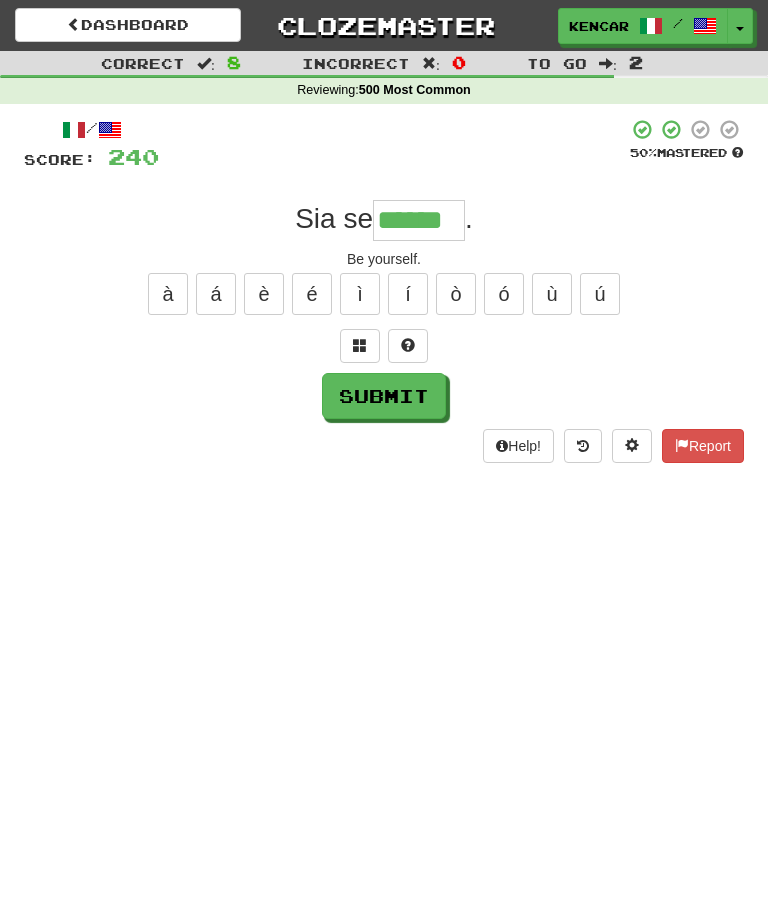 type on "******" 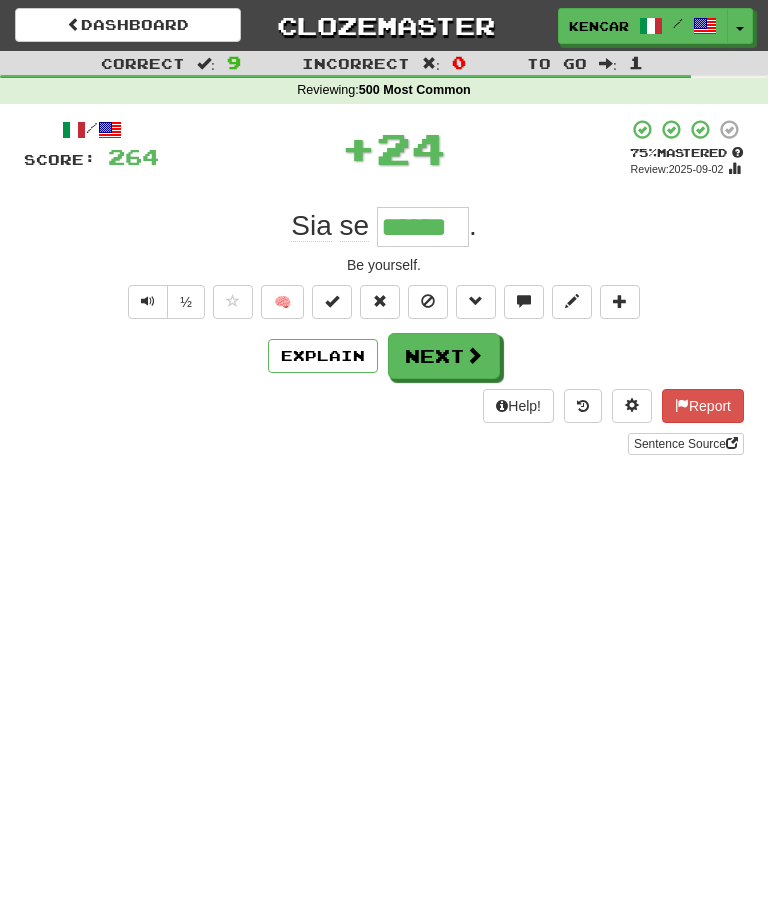 click on "Next" at bounding box center (444, 356) 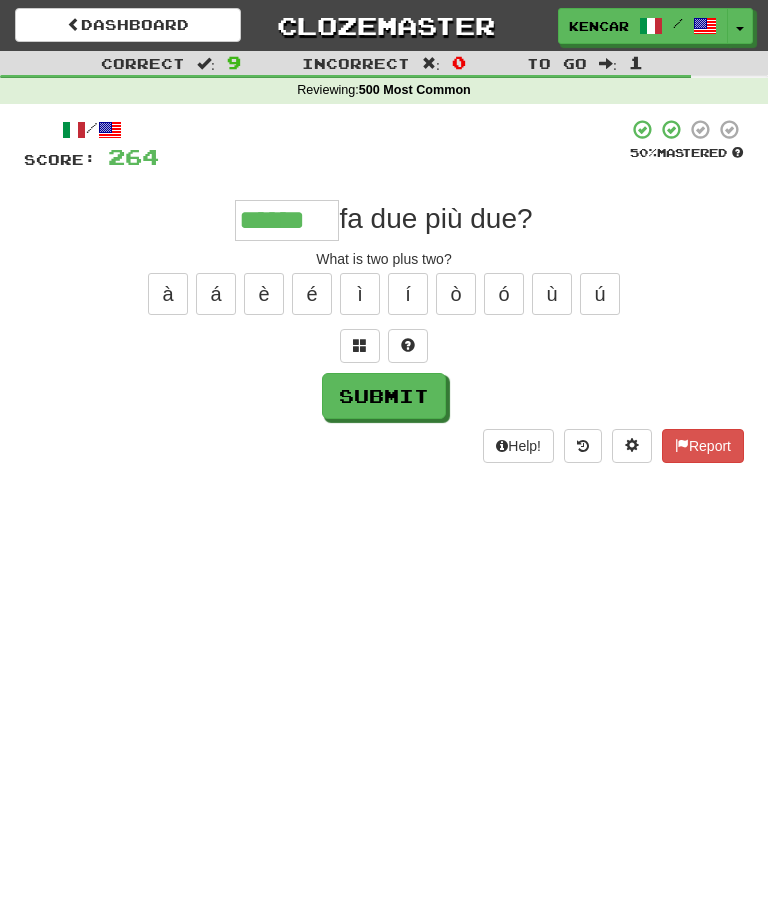 type on "******" 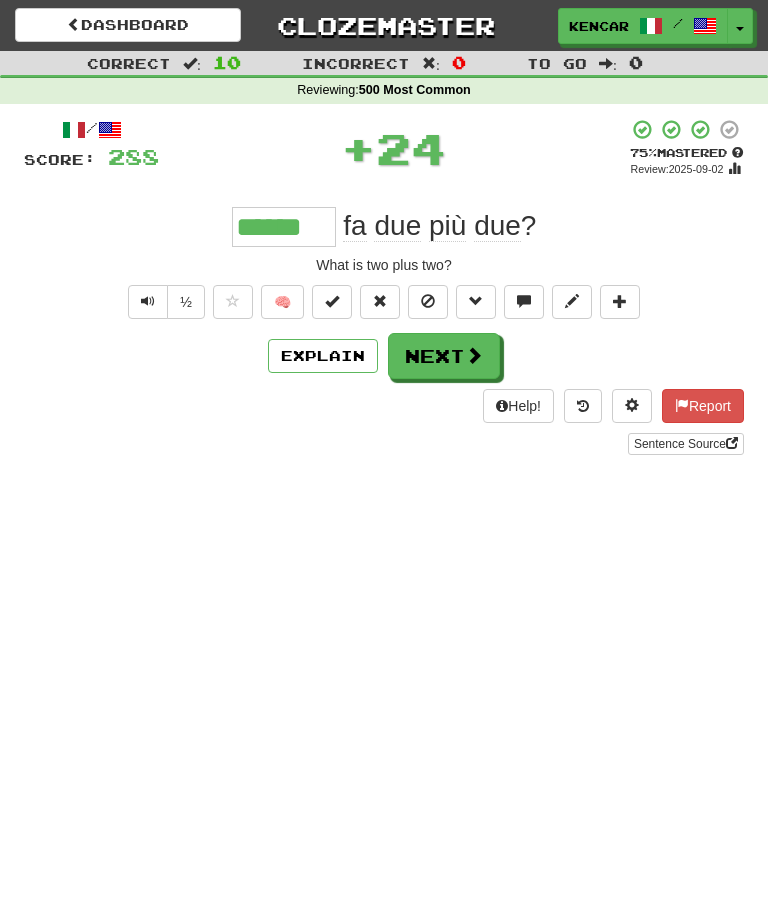 click on "Next" at bounding box center [444, 356] 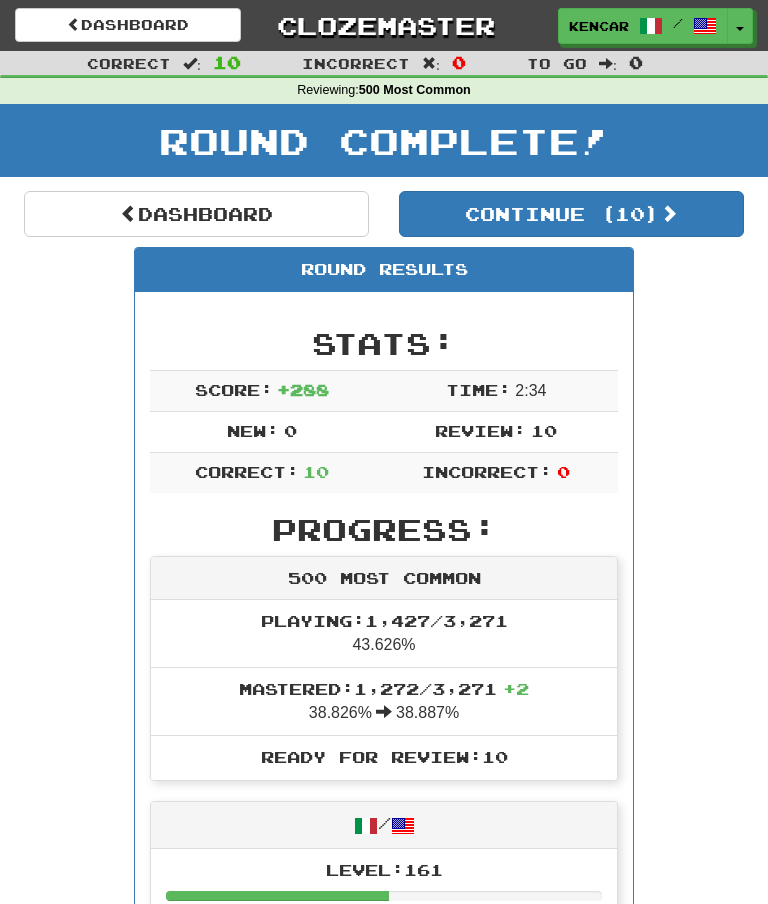 click on "Clozemaster" at bounding box center (384, 25) 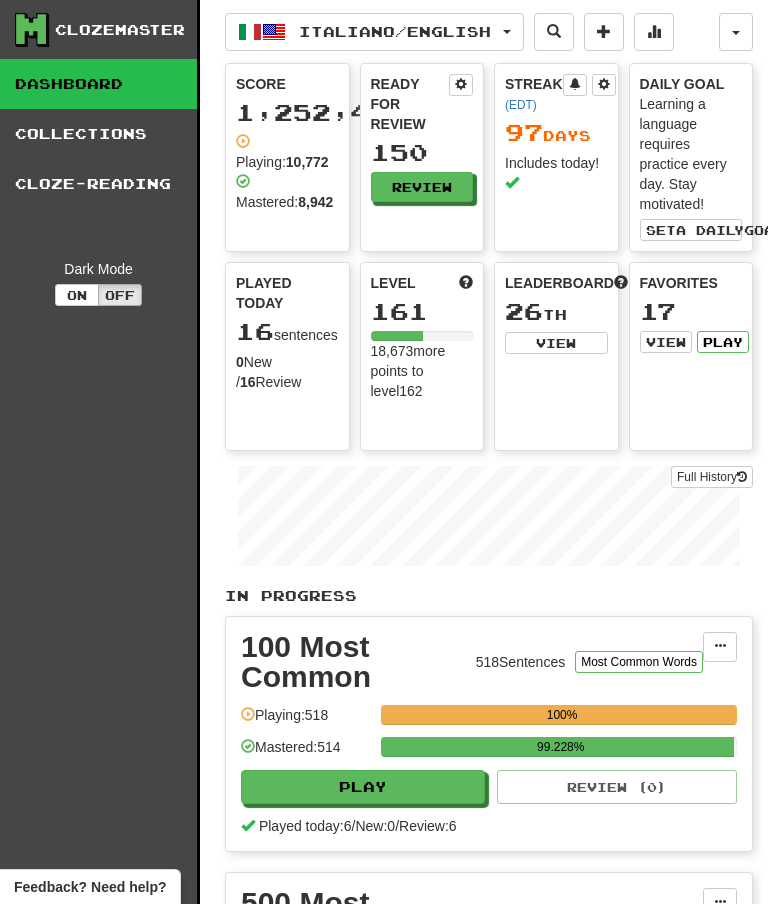 scroll, scrollTop: 0, scrollLeft: 18, axis: horizontal 